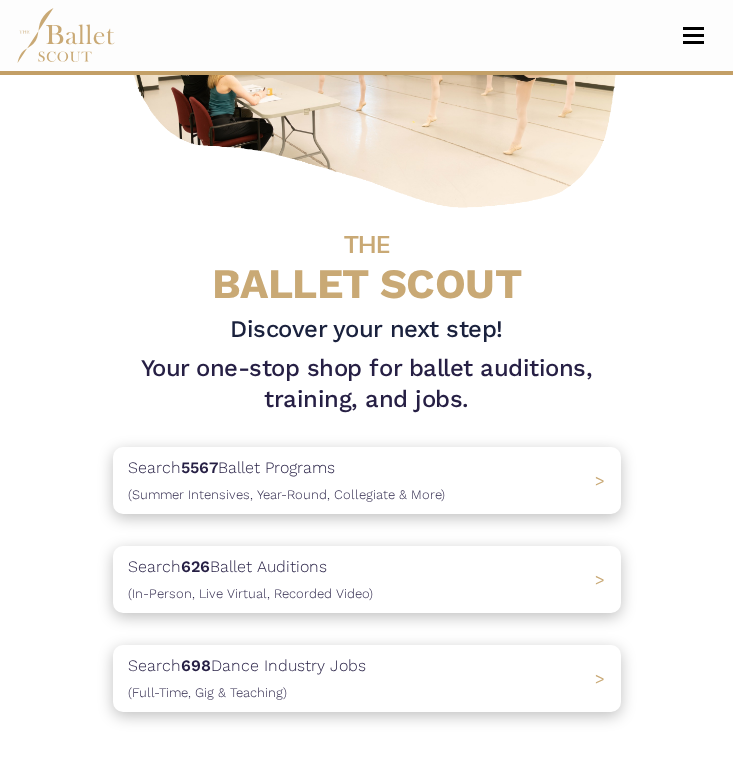 scroll, scrollTop: 334, scrollLeft: 0, axis: vertical 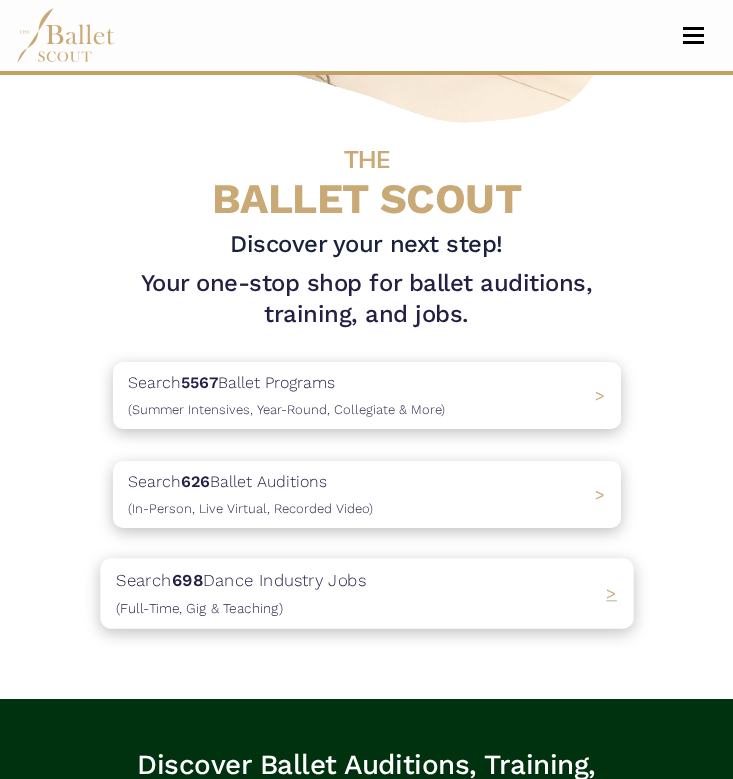 click on "Search  698   Dance Industry Jobs ([DEMOGRAPHIC_DATA], [DEMOGRAPHIC_DATA] & Teaching)" at bounding box center (241, 594) 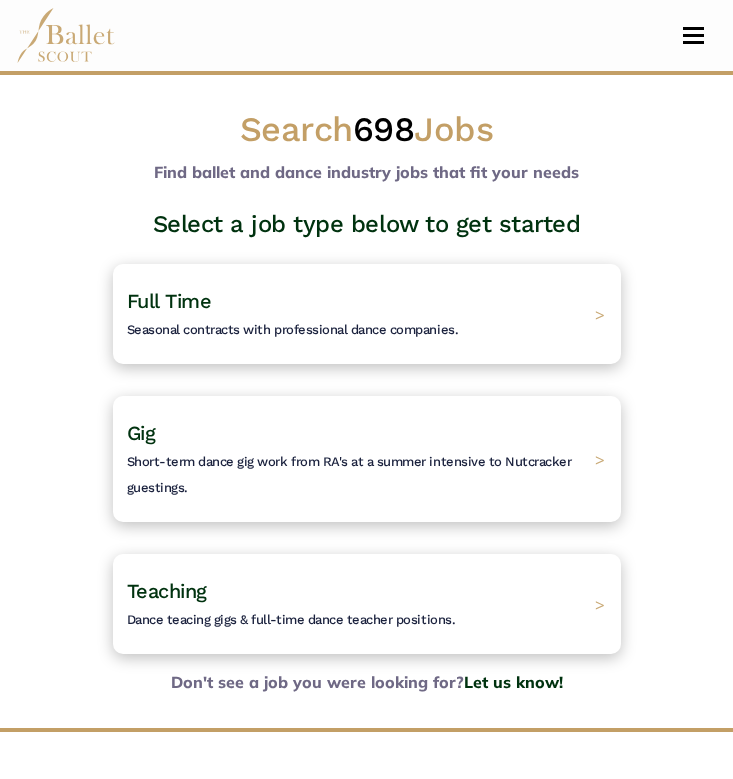 scroll, scrollTop: 0, scrollLeft: 0, axis: both 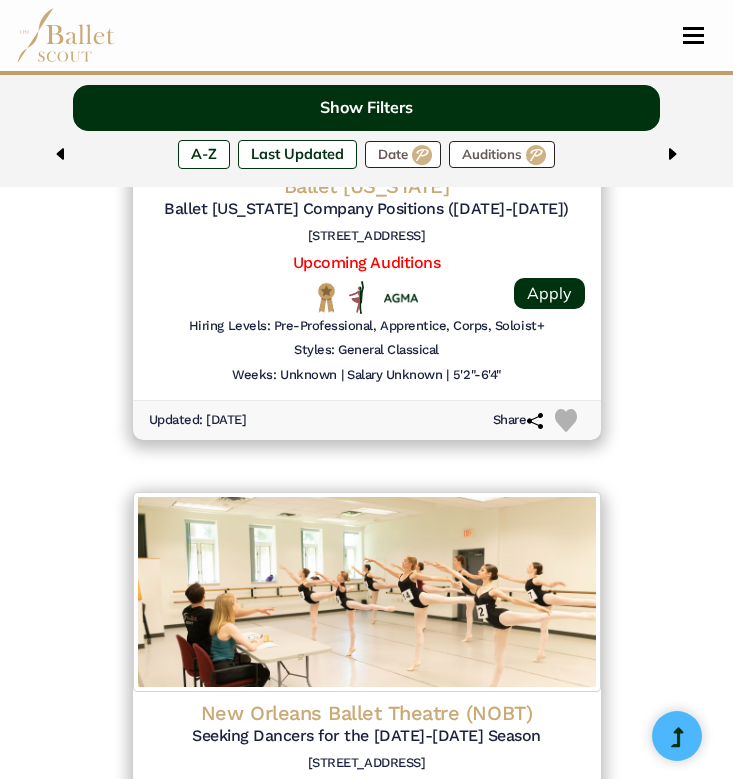 click on "Show Filters" at bounding box center [366, 108] 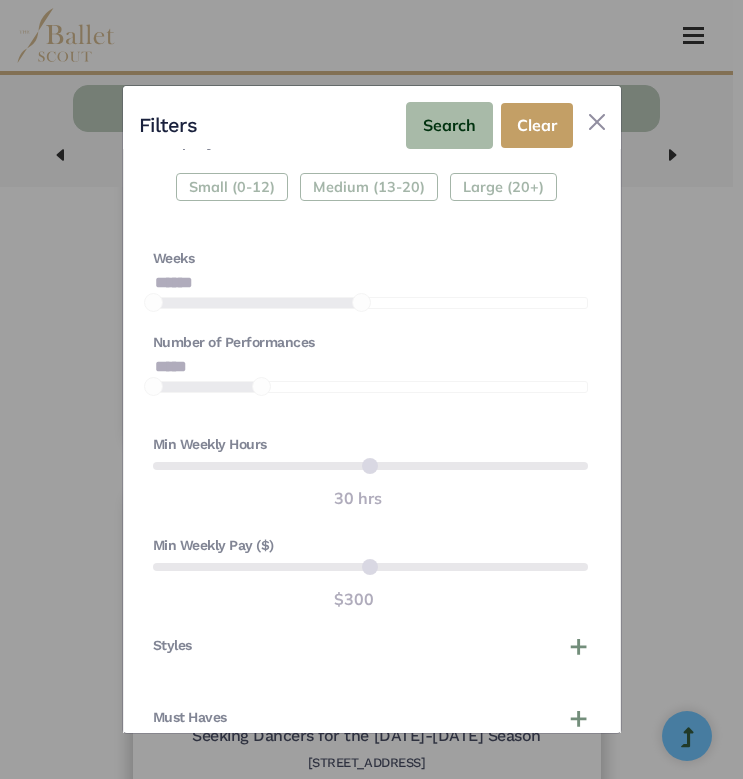 scroll, scrollTop: 973, scrollLeft: 0, axis: vertical 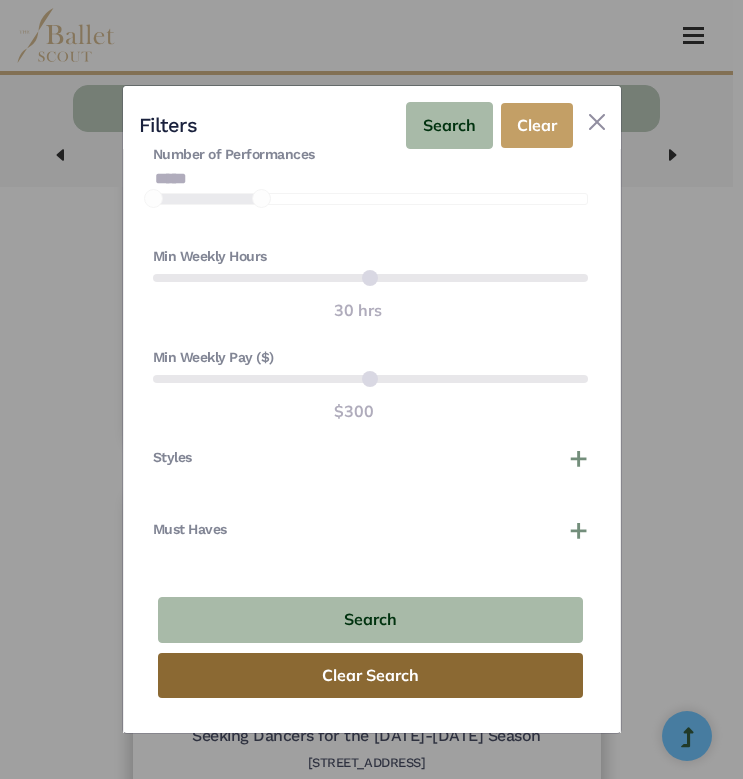 click on "Clear Search" at bounding box center [370, 675] 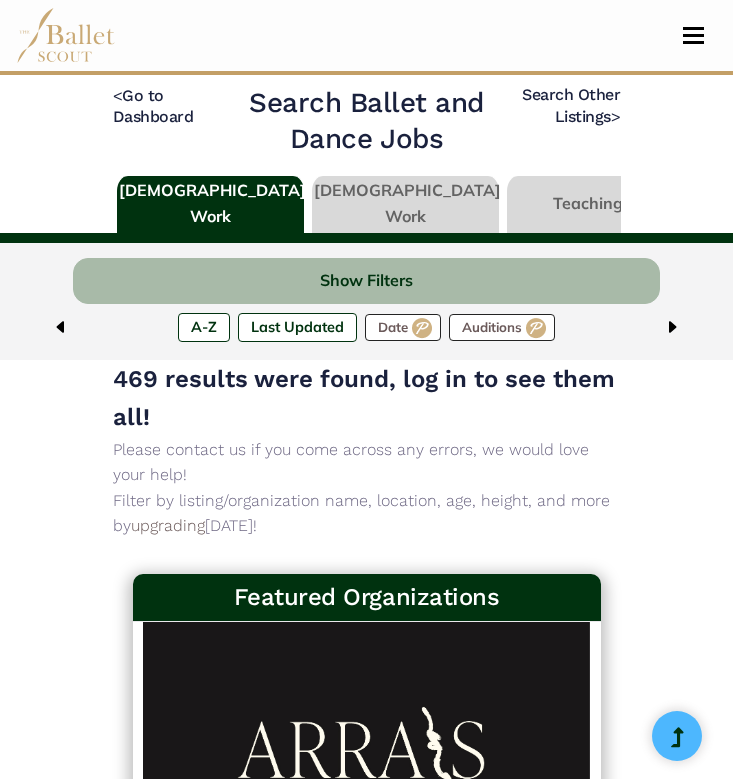 scroll, scrollTop: 0, scrollLeft: 0, axis: both 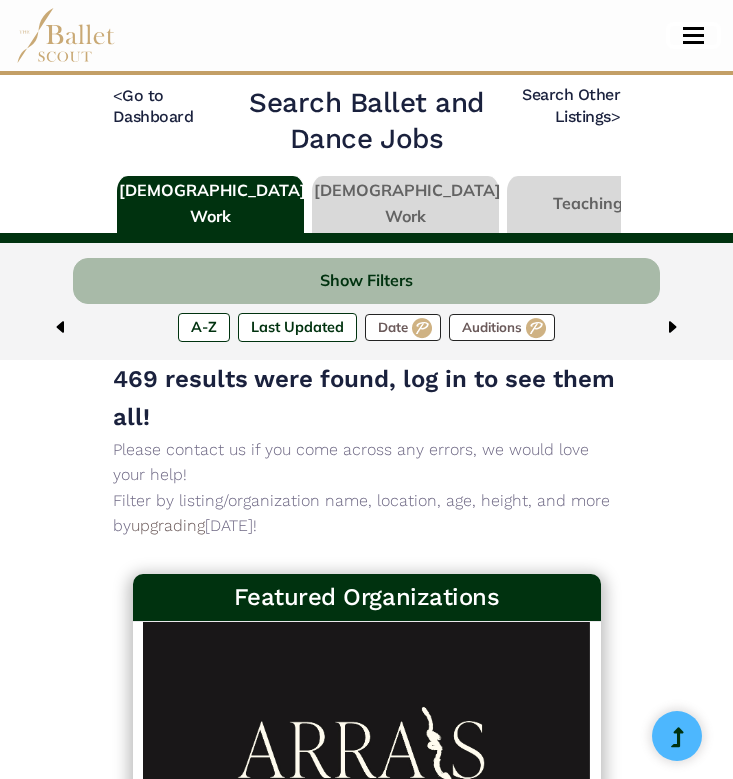 click at bounding box center [693, 35] 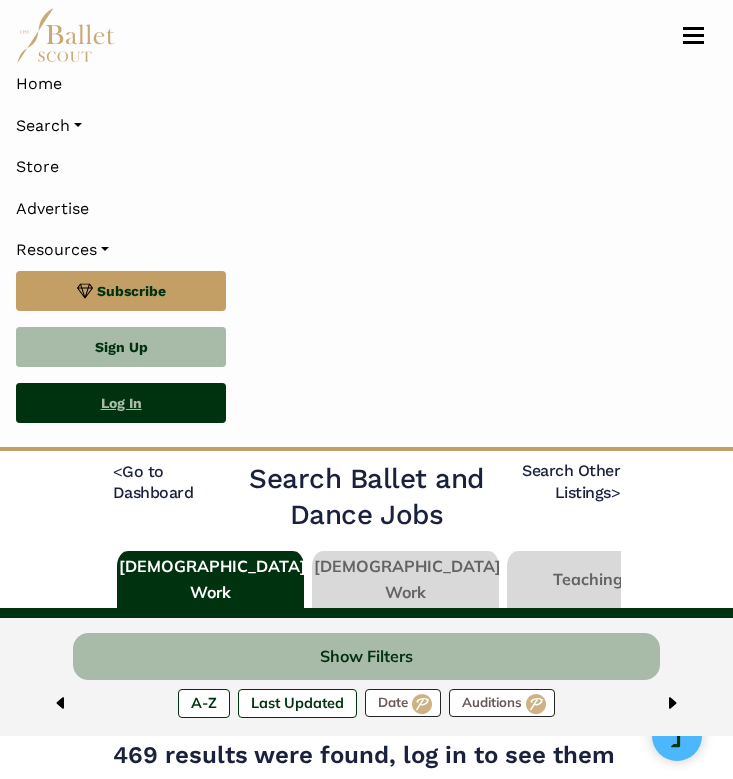 click on "Log In" at bounding box center (121, 403) 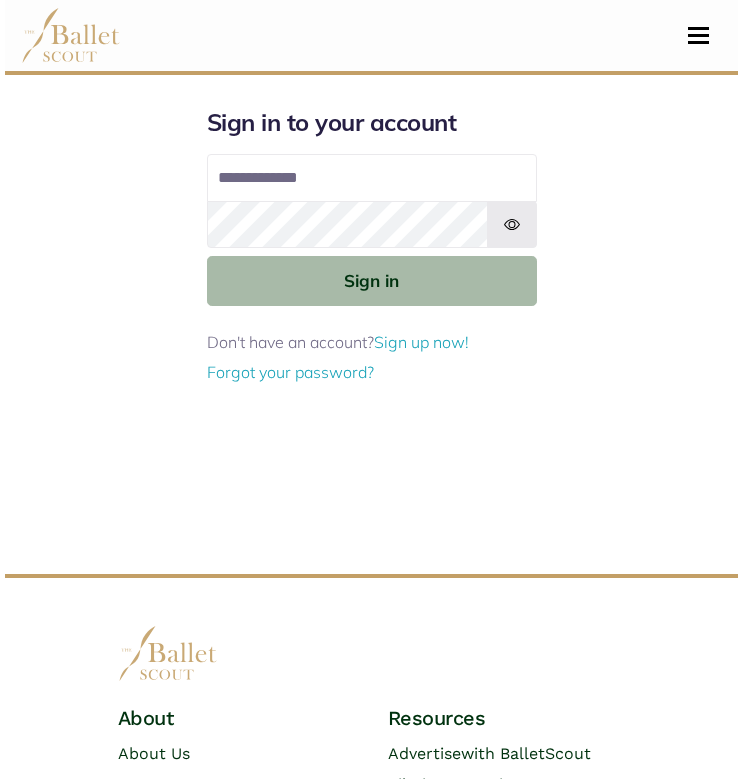scroll, scrollTop: 0, scrollLeft: 0, axis: both 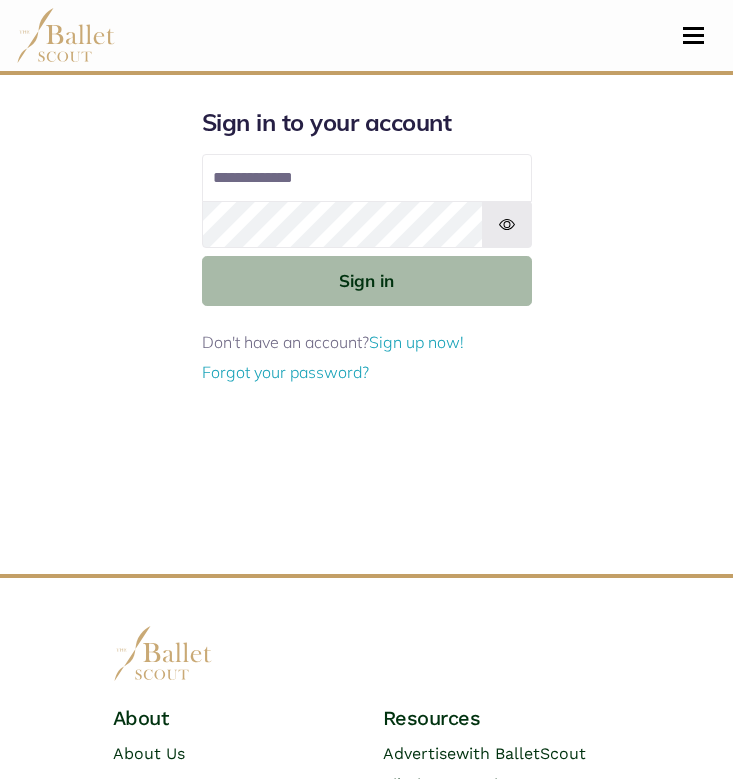 click on "Email address" at bounding box center (367, 178) 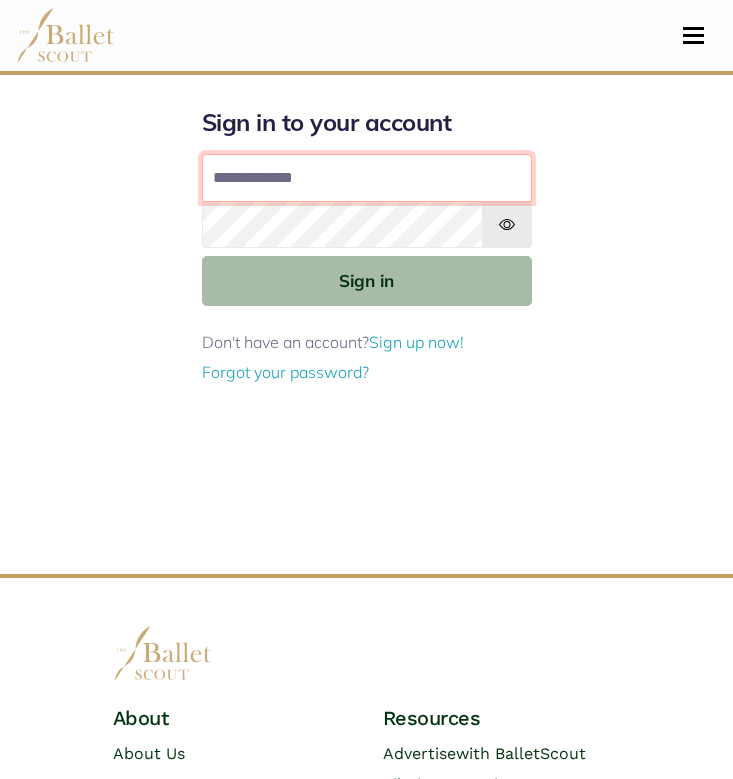 click on "Email address" at bounding box center (367, 178) 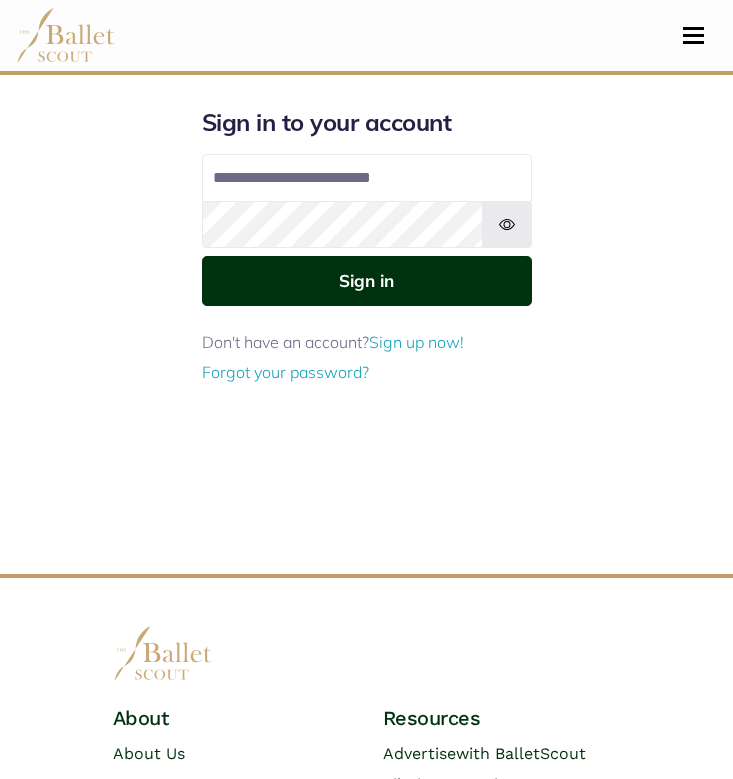click on "Sign in" at bounding box center [367, 280] 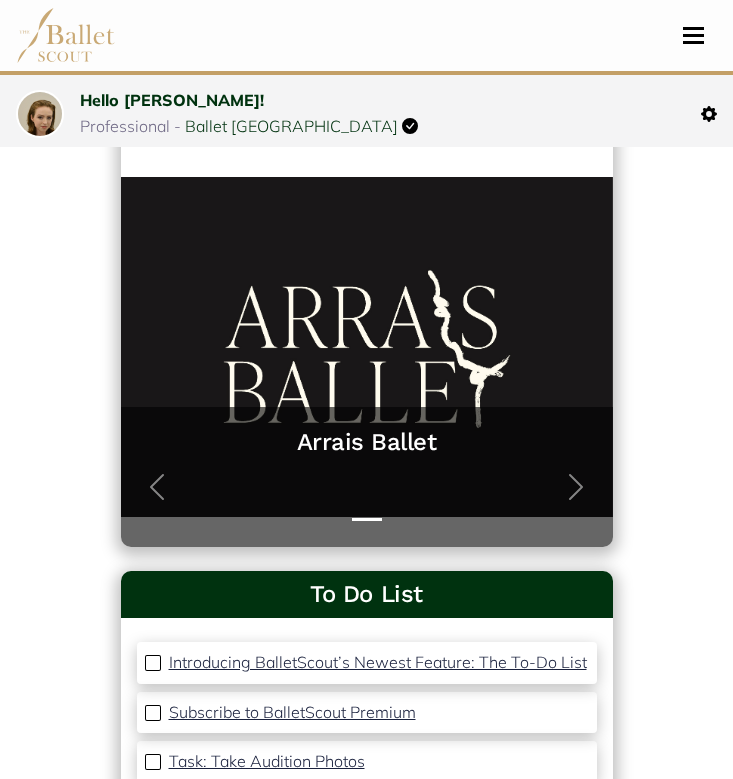 scroll, scrollTop: 0, scrollLeft: 0, axis: both 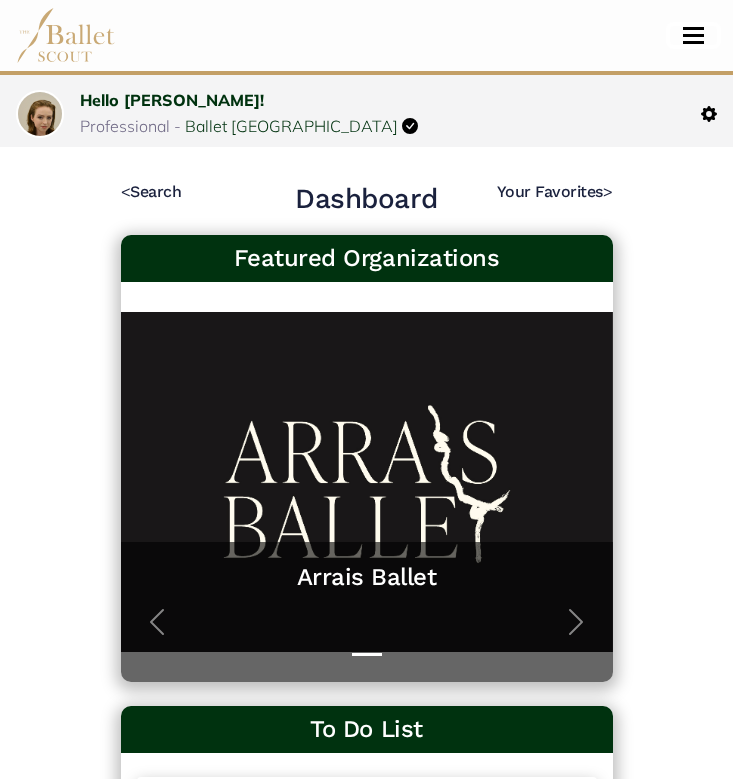 click at bounding box center [693, 35] 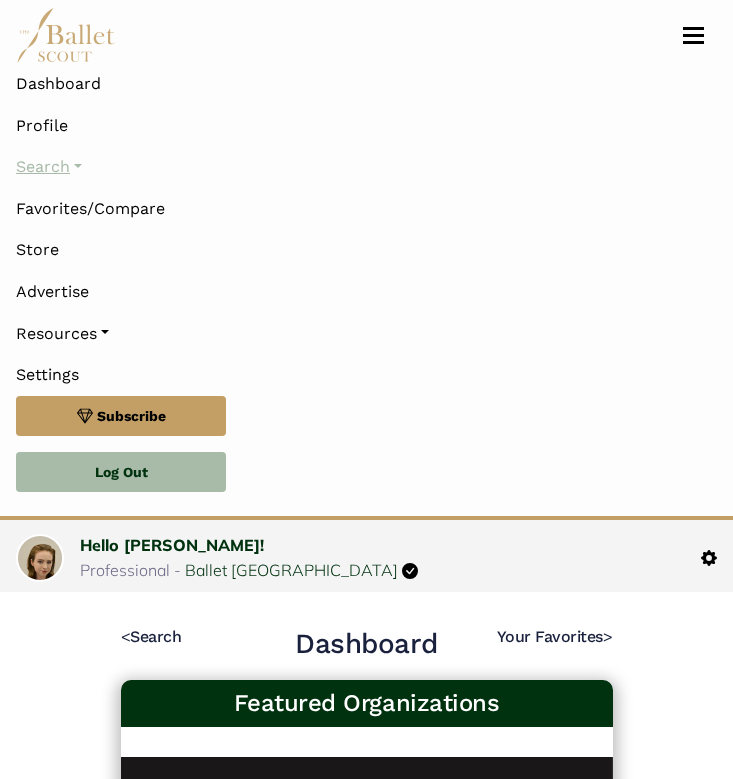 click on "Search" at bounding box center (366, 167) 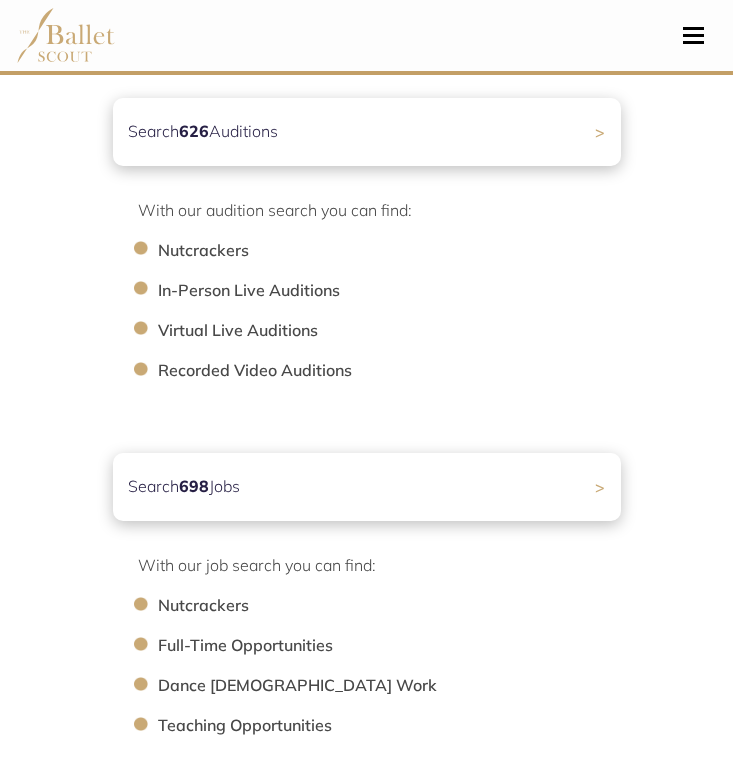 scroll, scrollTop: 721, scrollLeft: 0, axis: vertical 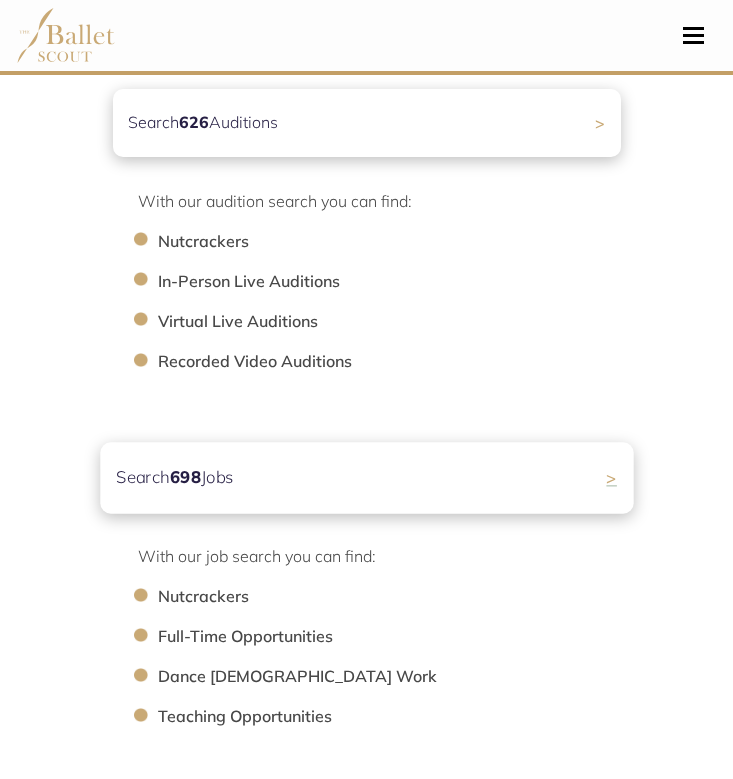 click on "698" at bounding box center [184, 477] 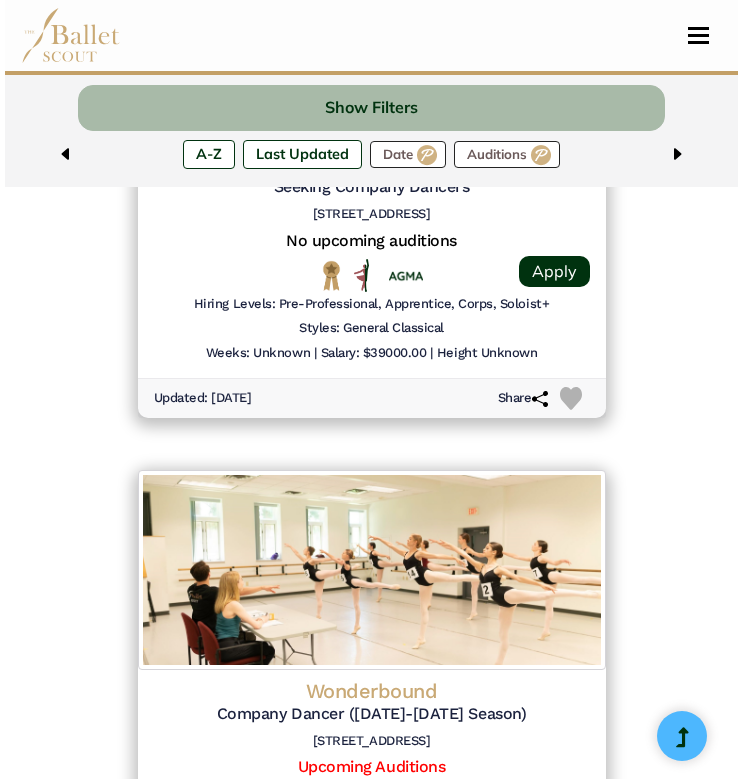scroll, scrollTop: 3352, scrollLeft: 0, axis: vertical 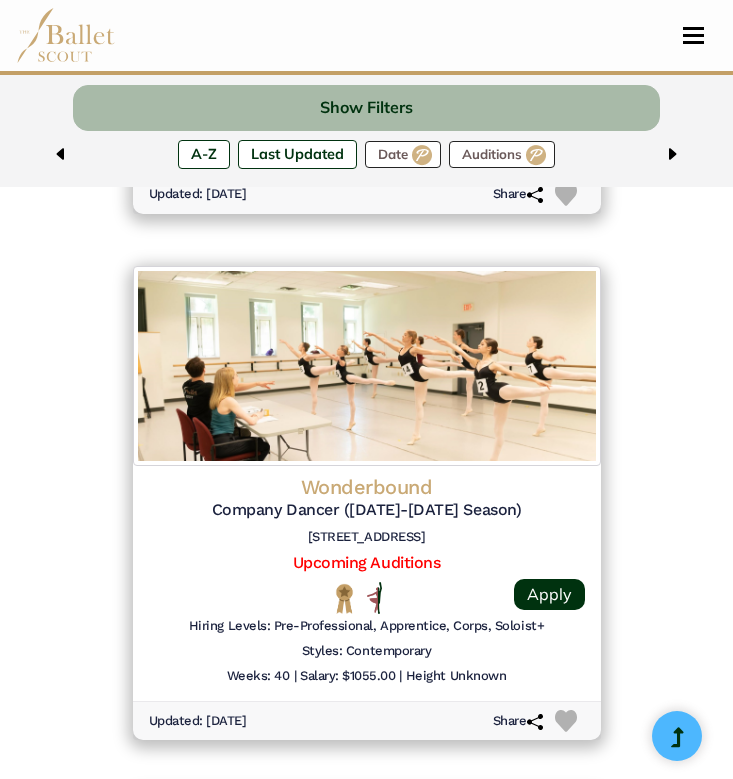 click on "Wonderbound" at bounding box center [367, -2147] 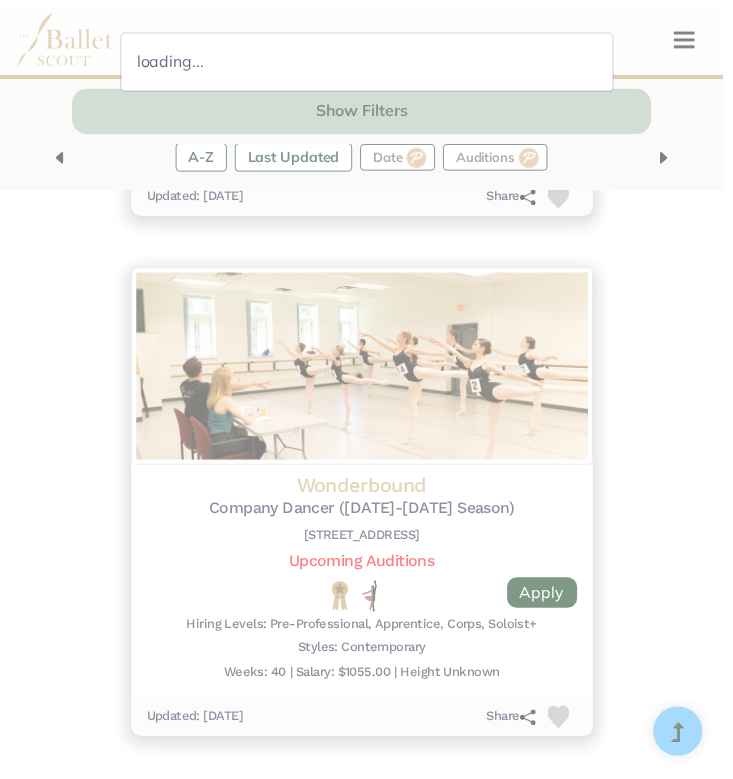 scroll, scrollTop: 3358, scrollLeft: 0, axis: vertical 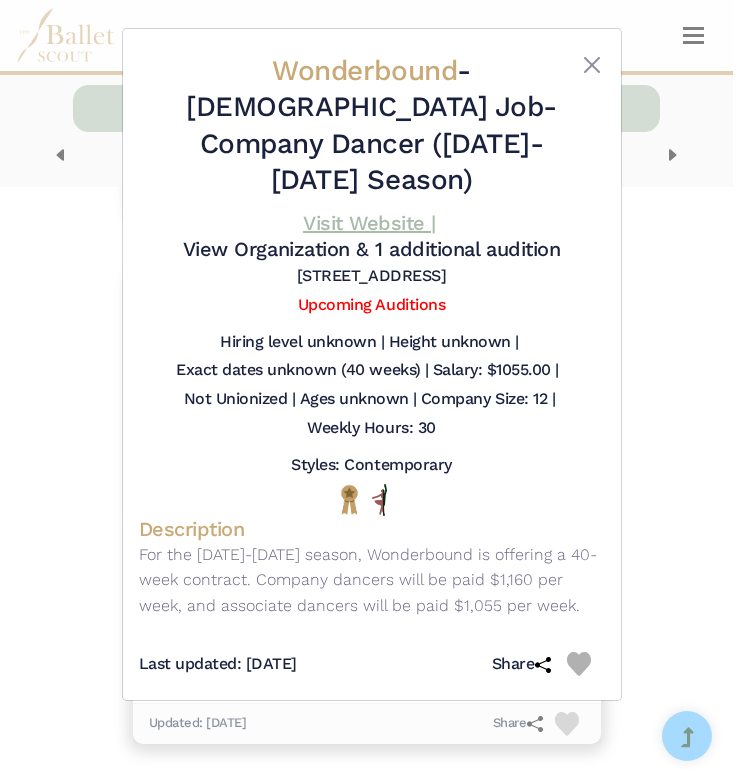 click on "Visit Website |" at bounding box center [369, 223] 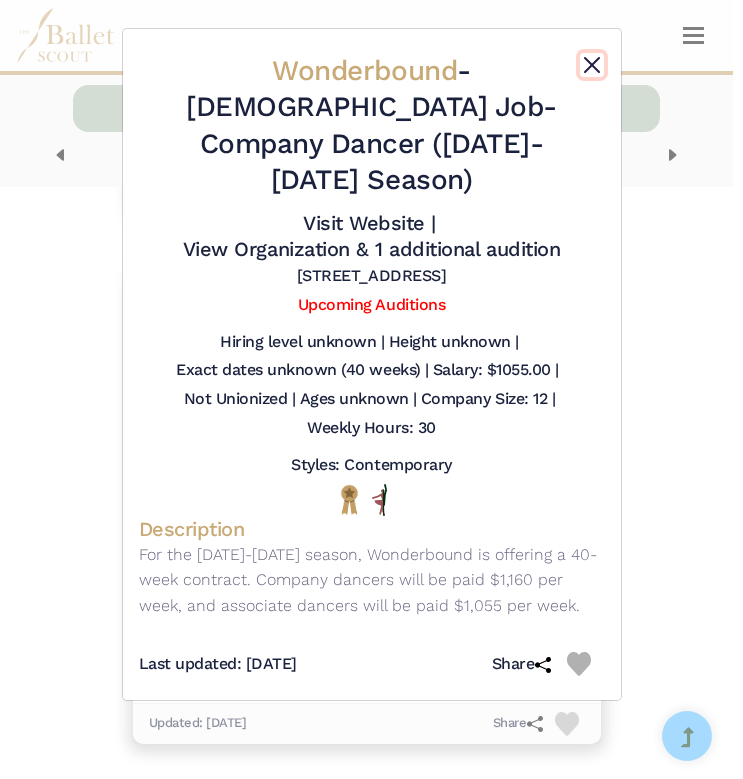 click at bounding box center (592, 65) 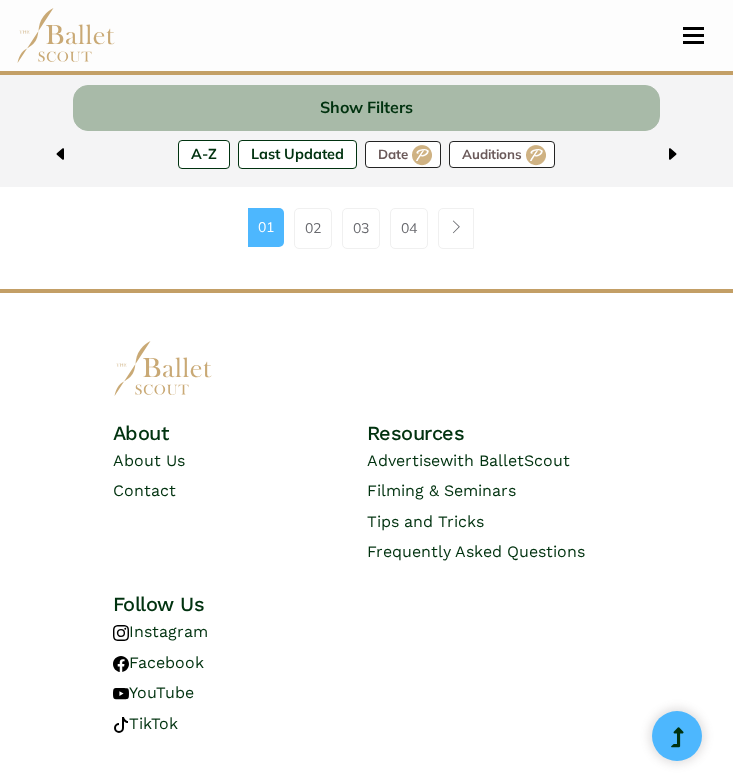 scroll, scrollTop: 5554, scrollLeft: 0, axis: vertical 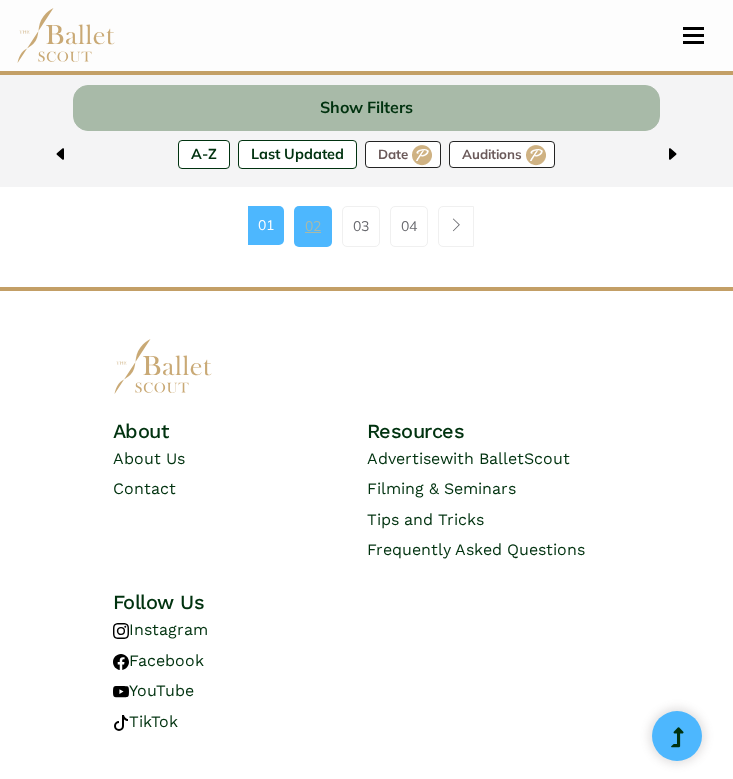 click on "02" at bounding box center [313, 226] 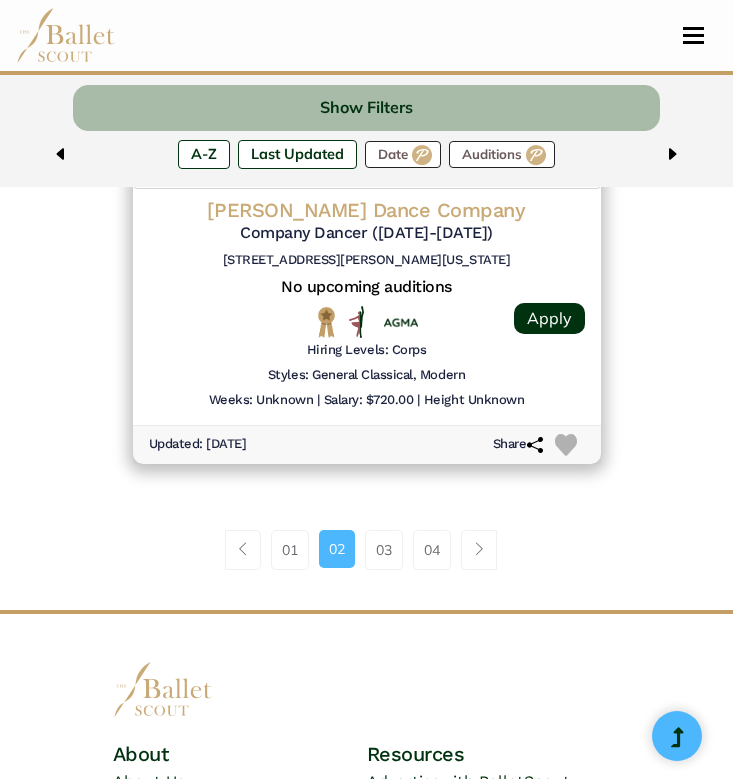 scroll, scrollTop: 5230, scrollLeft: 0, axis: vertical 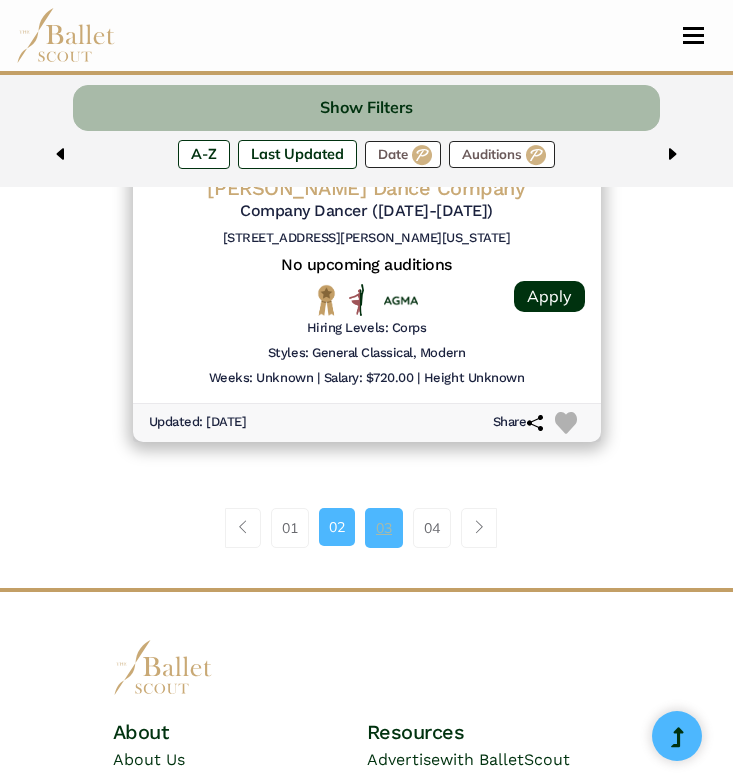 click on "03" at bounding box center (384, 528) 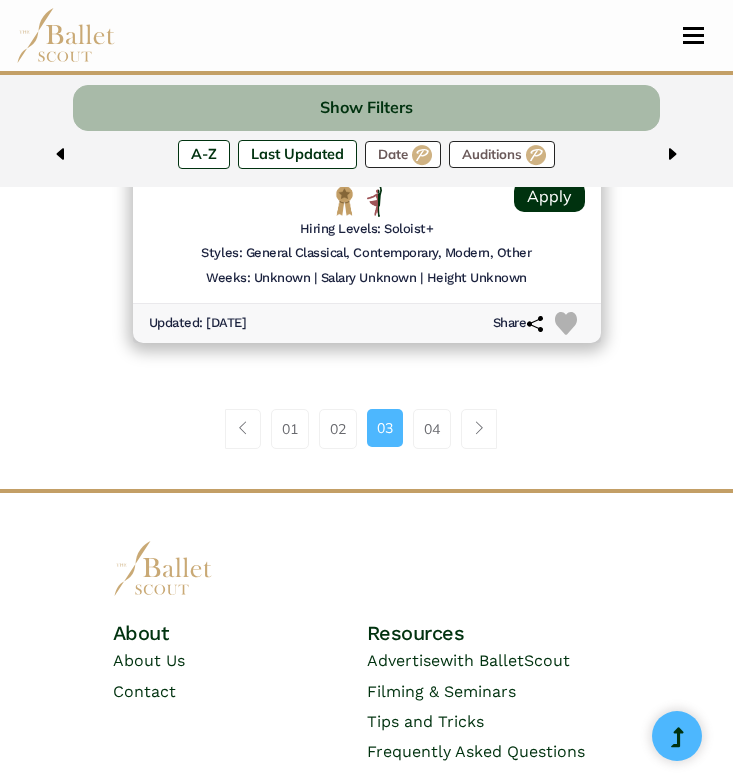 scroll, scrollTop: 5328, scrollLeft: 0, axis: vertical 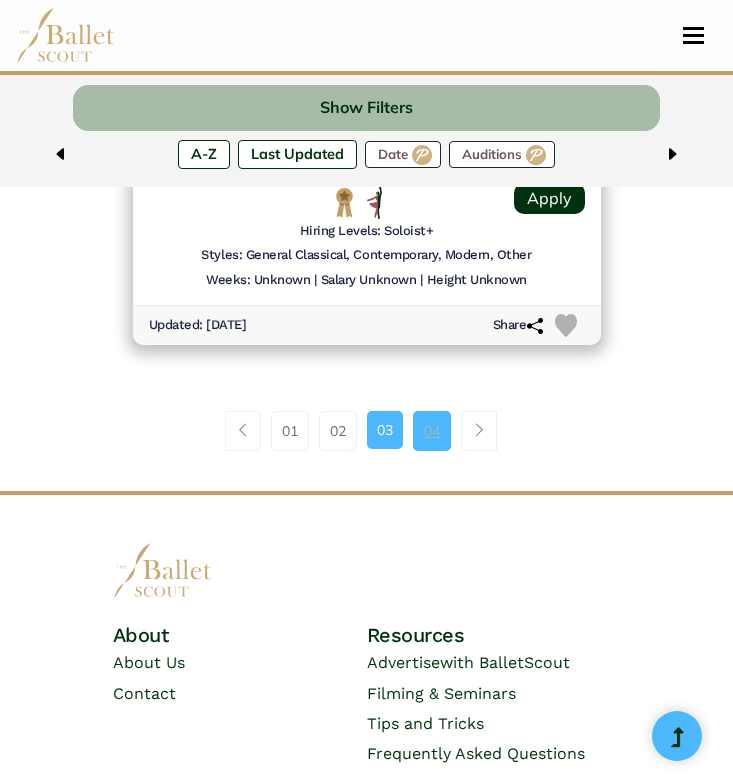 click on "04" at bounding box center [432, 431] 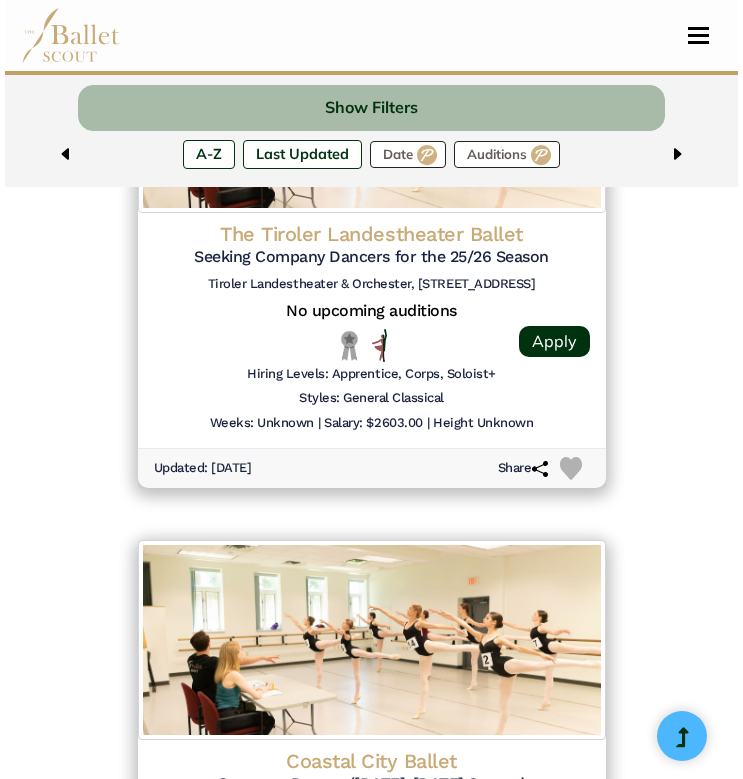 scroll, scrollTop: 965, scrollLeft: 0, axis: vertical 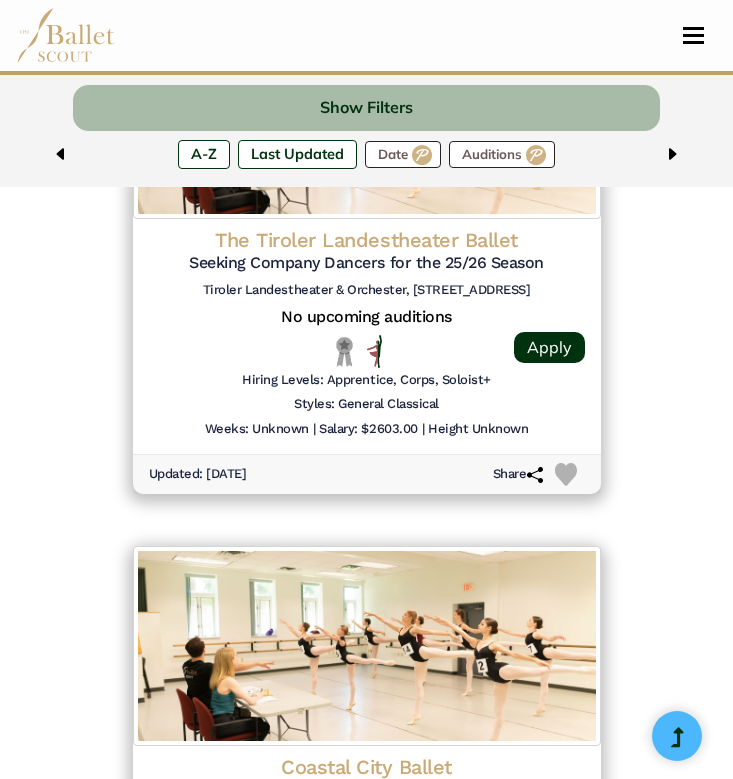 click on "The Tiroler Landestheater Ballet" at bounding box center (367, 240) 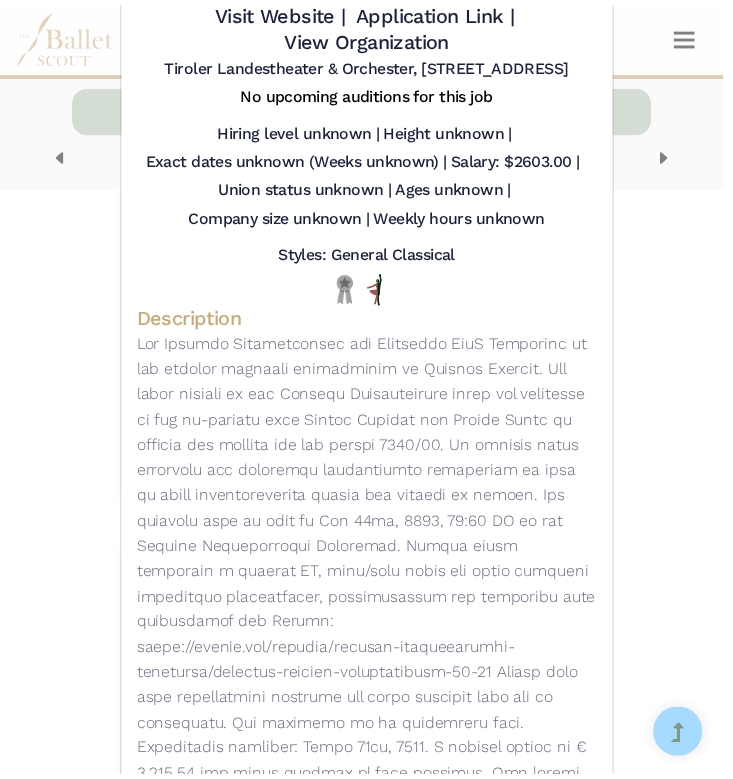 scroll, scrollTop: 334, scrollLeft: 0, axis: vertical 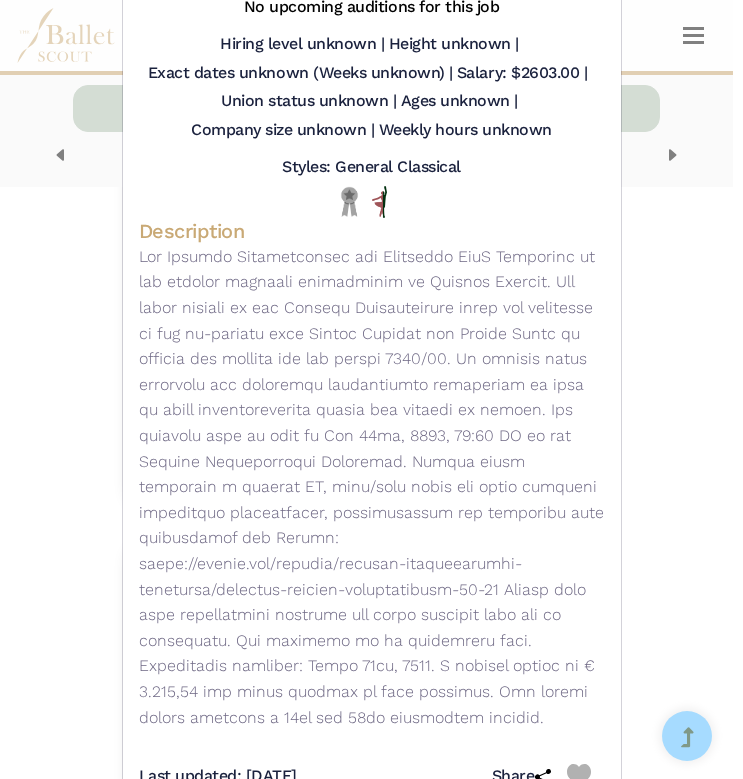 click at bounding box center (579, 776) 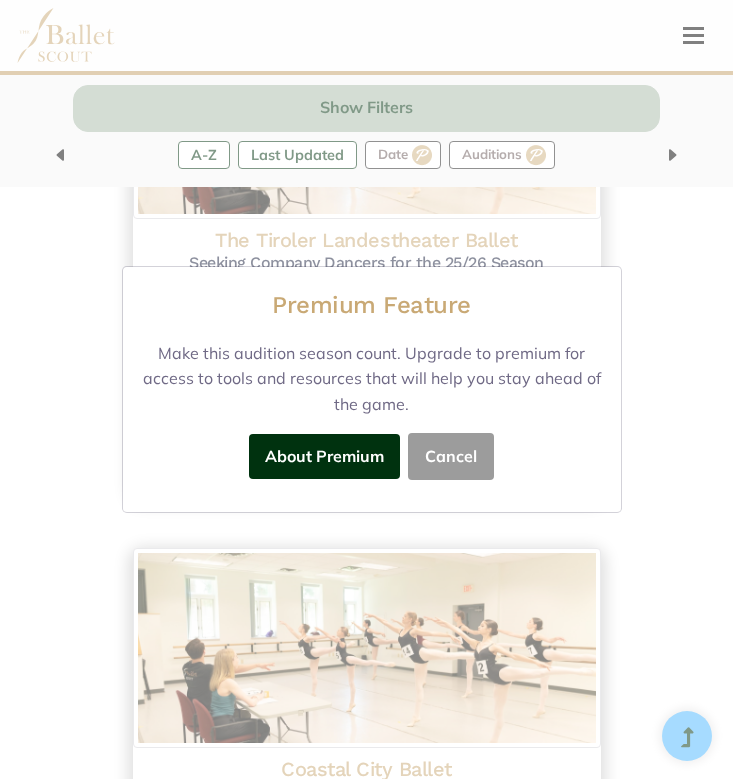 click on "Cancel" at bounding box center (451, 456) 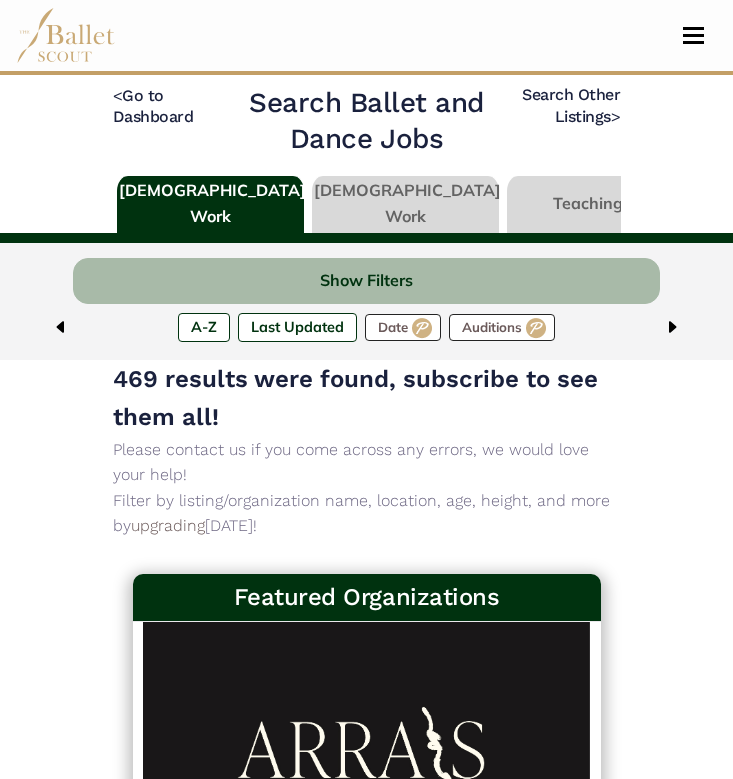 scroll, scrollTop: 4, scrollLeft: 0, axis: vertical 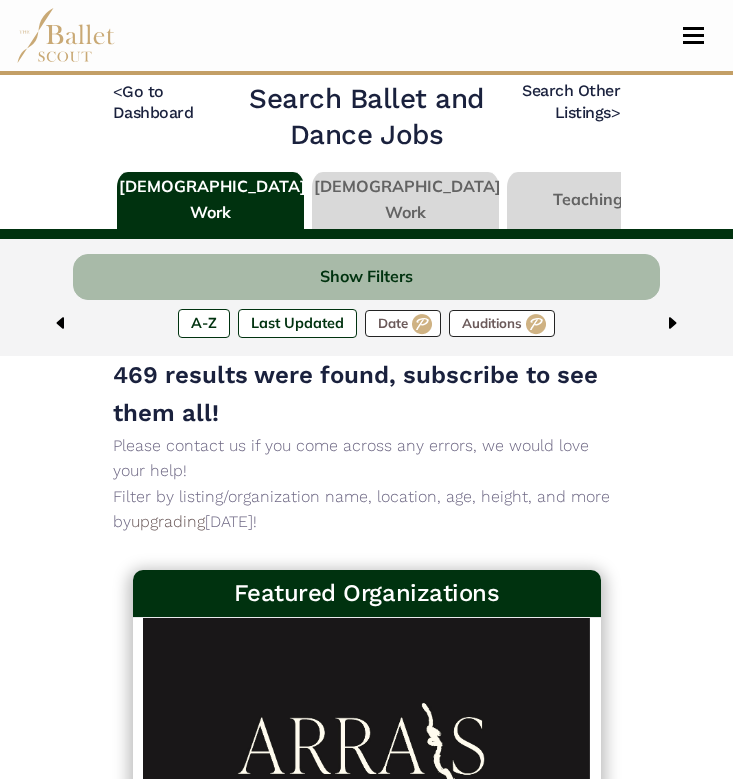 click at bounding box center (405, 200) 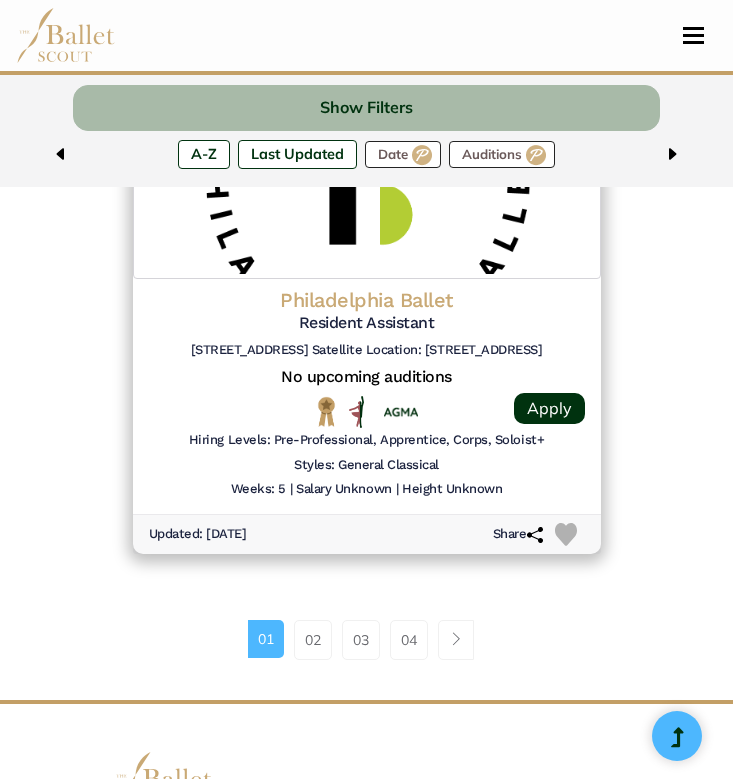 scroll, scrollTop: 5162, scrollLeft: 0, axis: vertical 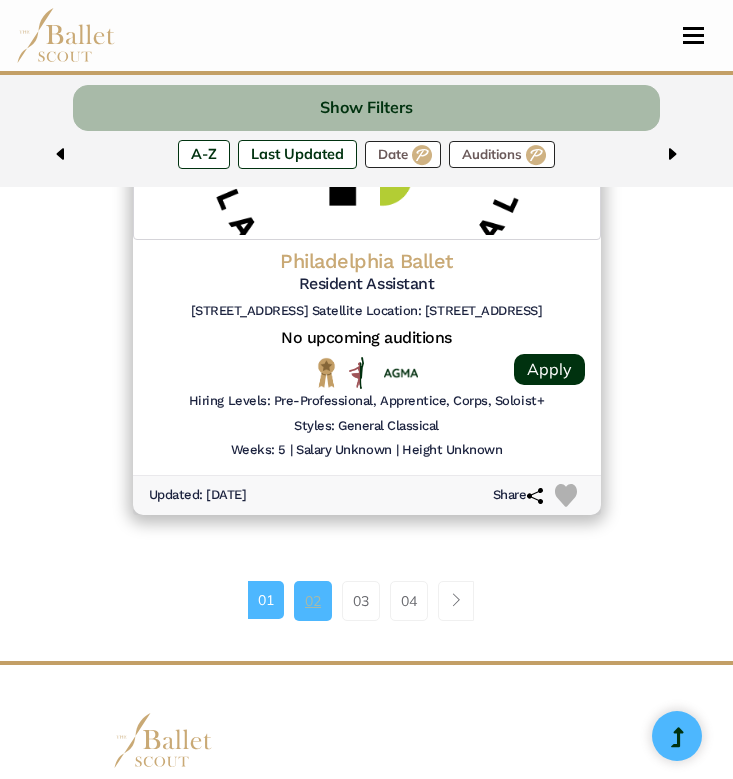 click on "02" at bounding box center [313, 601] 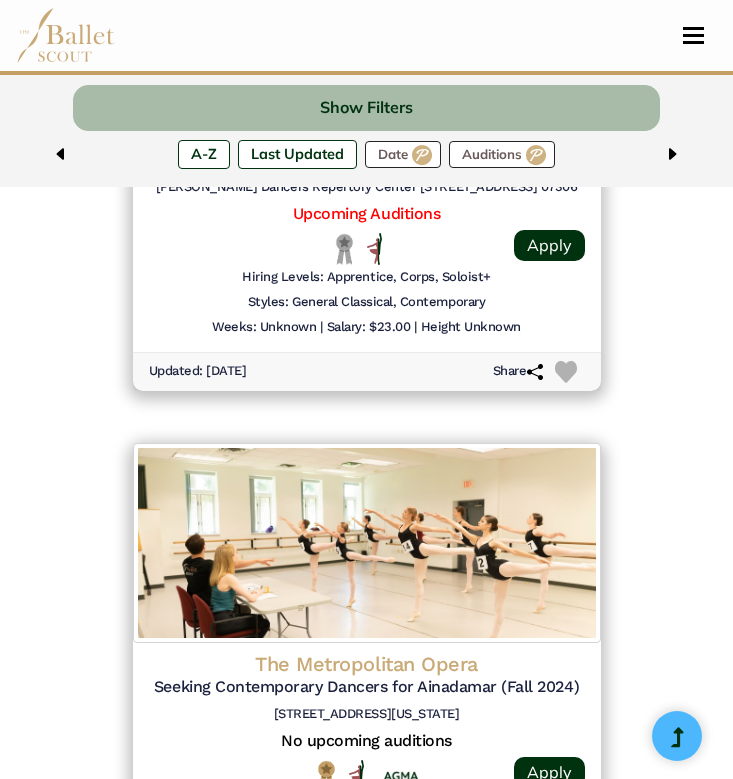 scroll, scrollTop: 3709, scrollLeft: 0, axis: vertical 